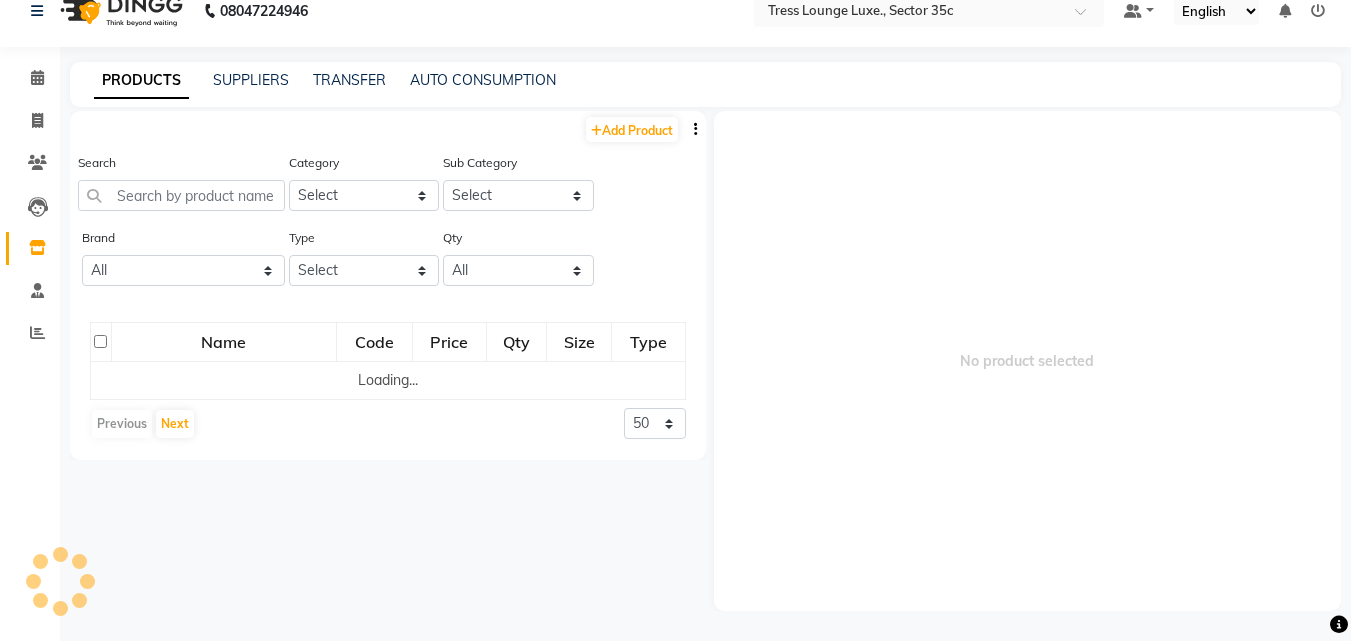 scroll, scrollTop: 0, scrollLeft: 0, axis: both 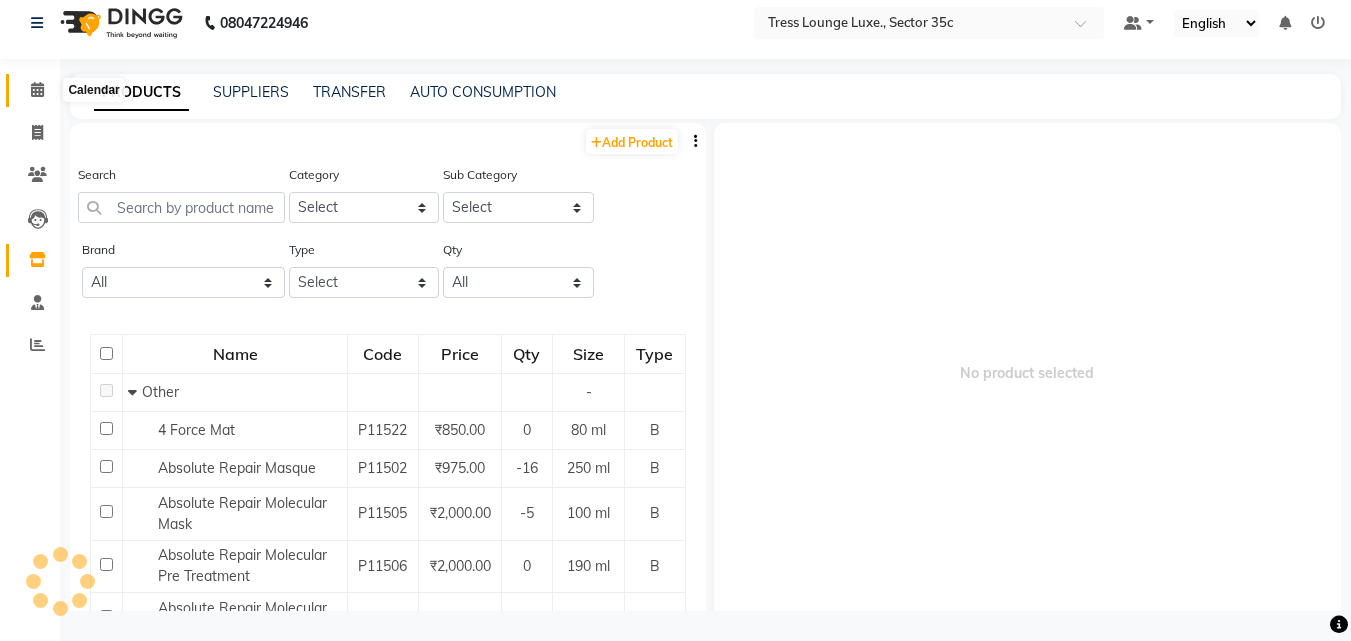 click 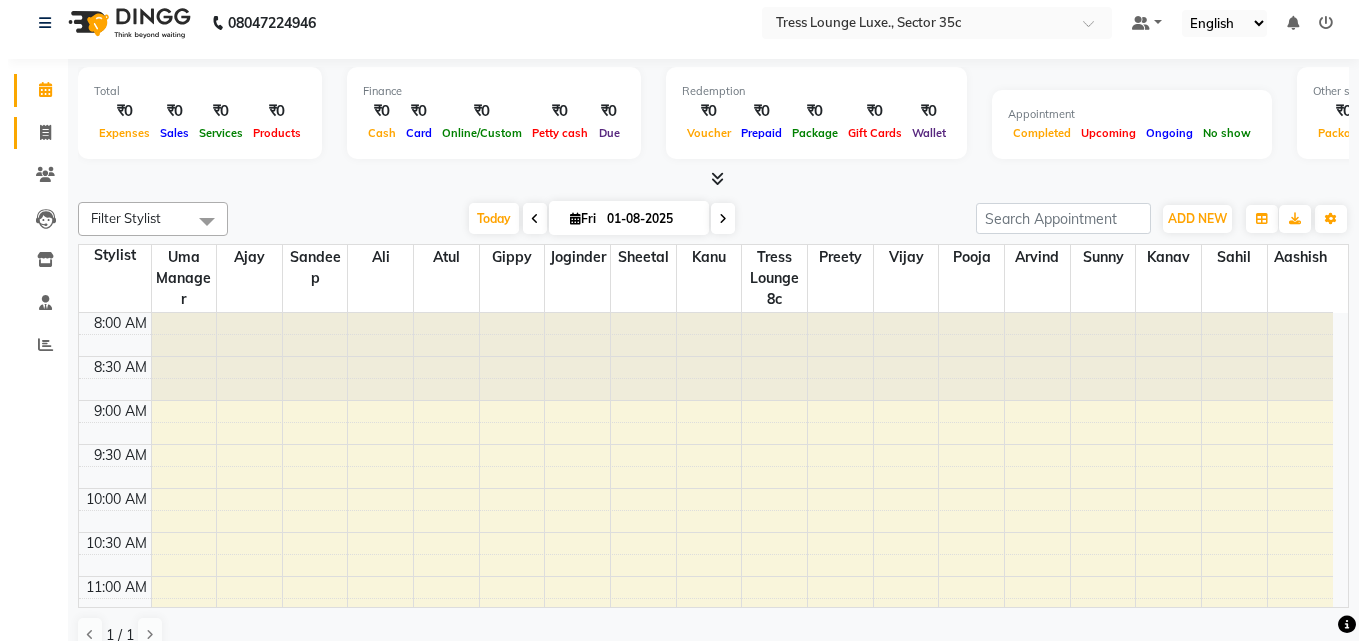 scroll, scrollTop: 0, scrollLeft: 0, axis: both 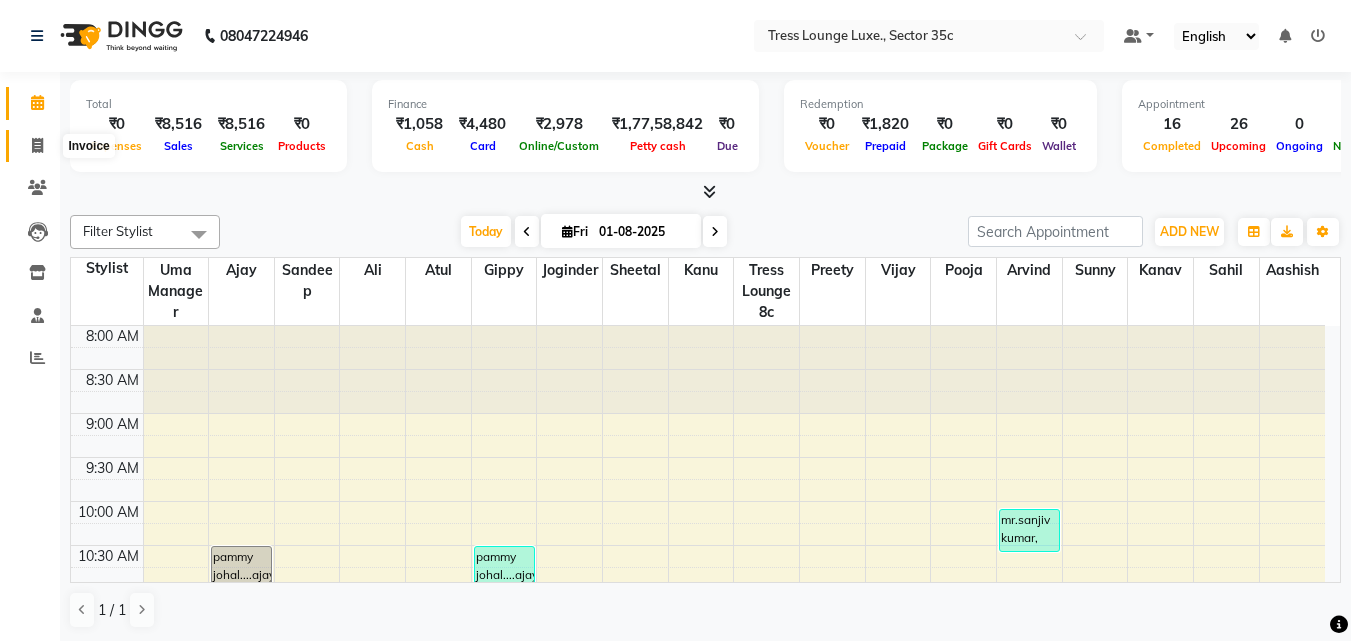 click 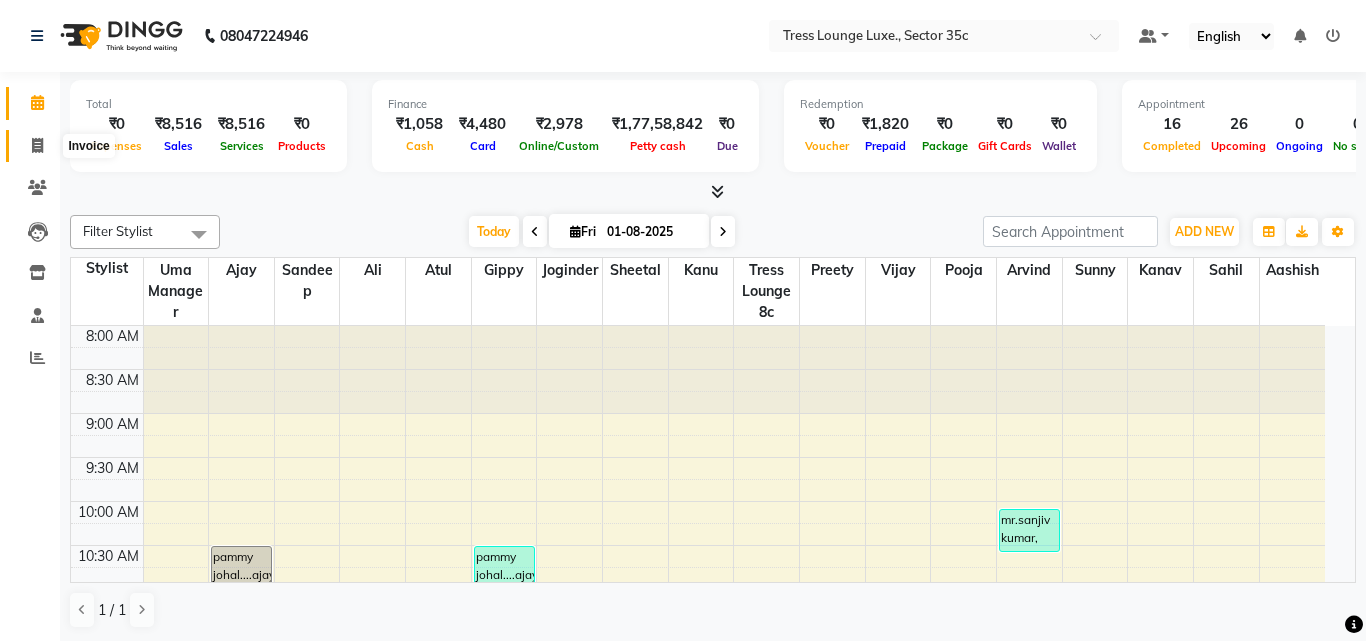 select on "service" 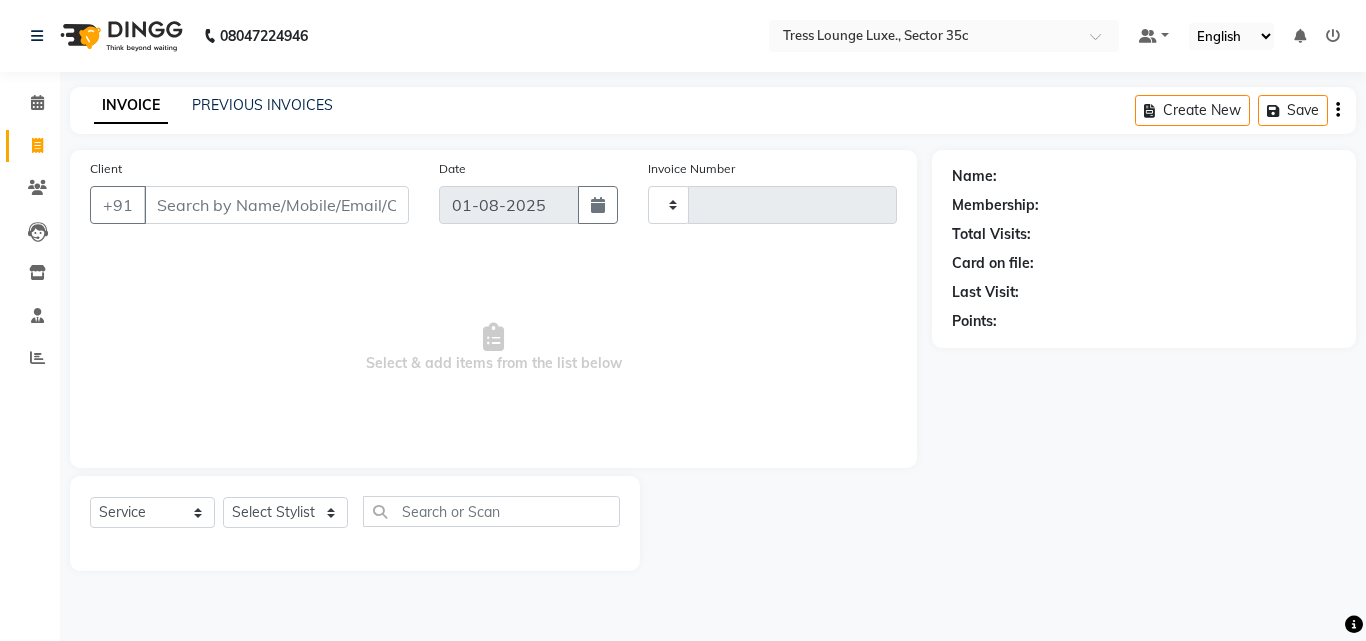 type on "4978" 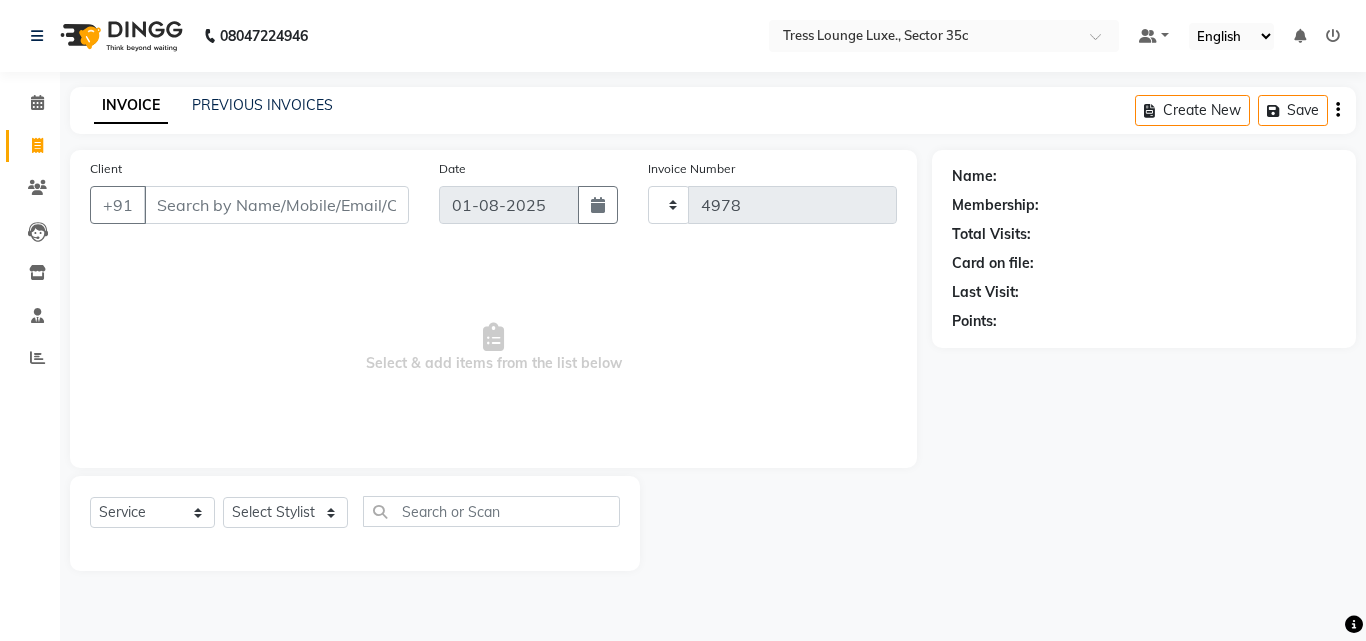 select on "4279" 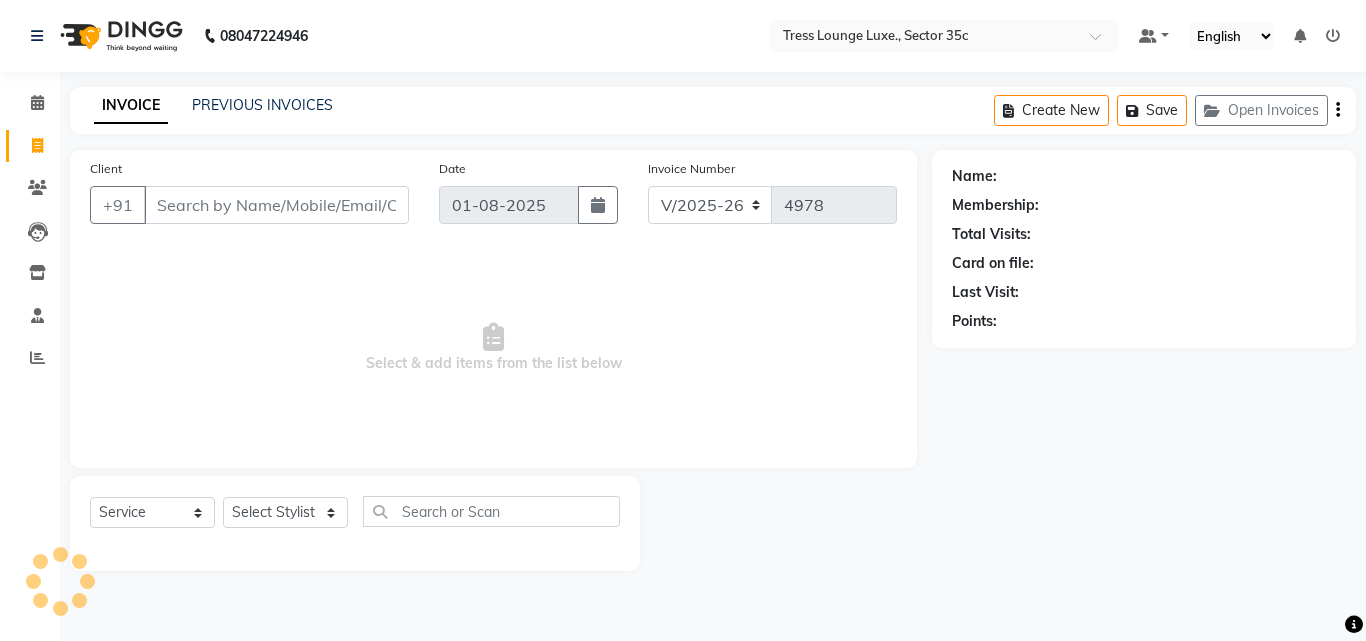 click on "08047224946 Select Location × Tress Lounge Luxe., Sector 35c Default Panel My Panel English ENGLISH Español العربية मराठी हिंदी ગુજરાતી தமிழ் 中文 Notifications nothing to show ☀ Tress Lounge Luxe., Sector 35C  Calendar  Invoice  Clients  Leads   Inventory  Staff  Reports Completed InProgress Upcoming Dropped Tentative Check-In Confirm Bookings Generate Report Segments Page Builder INVOICE PREVIOUS INVOICES Create New   Save   Open Invoices  Client +91 Date 01-08-2025 Invoice Number V/2025 V/2025-26 4978  Select & add items from the list below  Select  Service  Product  Membership  Package Voucher Prepaid Gift Card  Select Stylist Name: Membership: Total Visits: Card on file: Last Visit:  Points:" at bounding box center (683, 320) 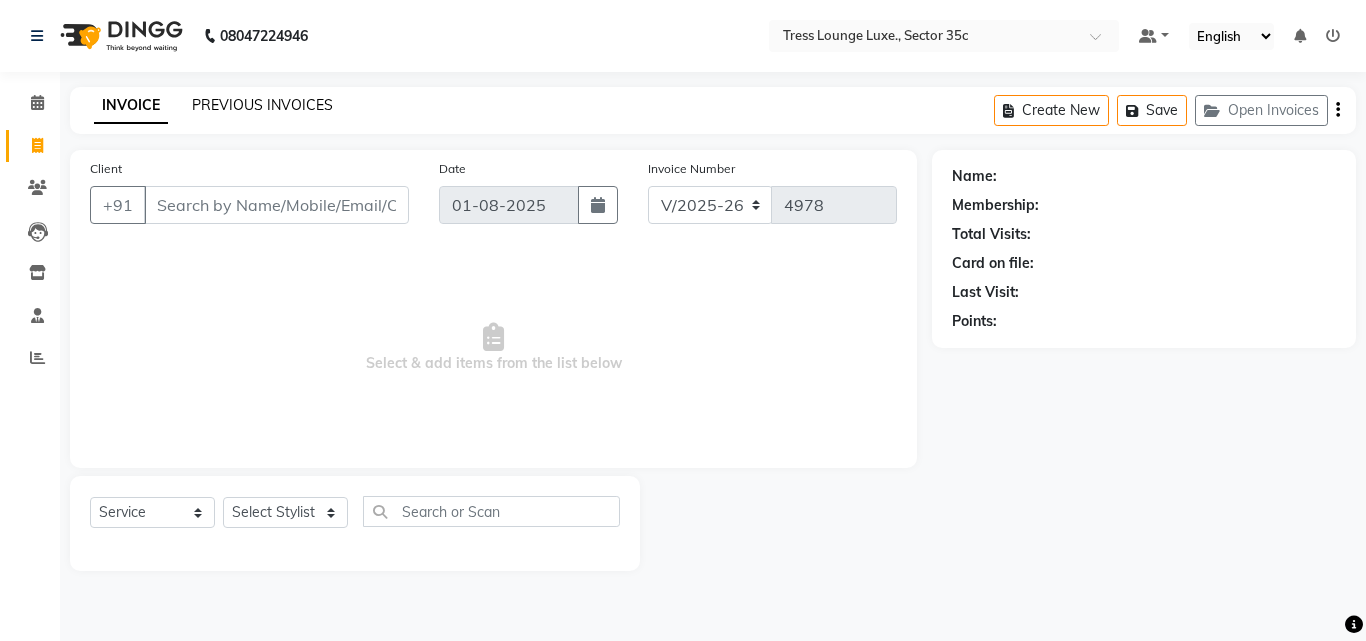 click on "PREVIOUS INVOICES" 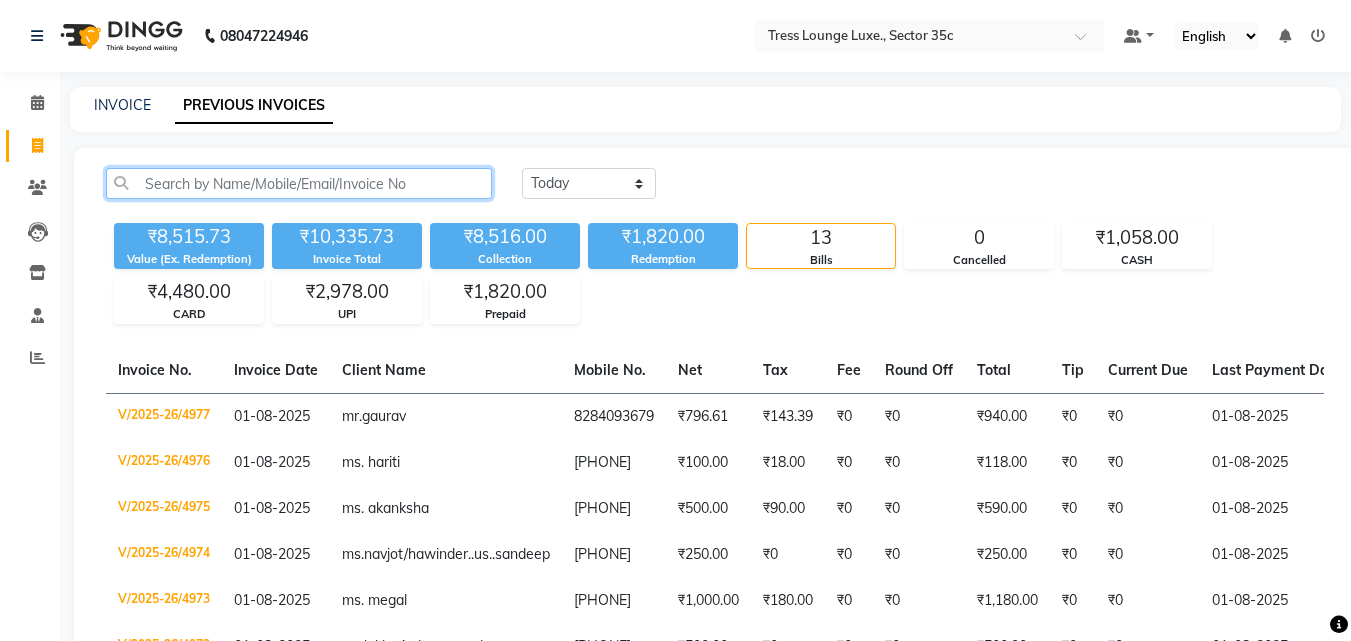 click 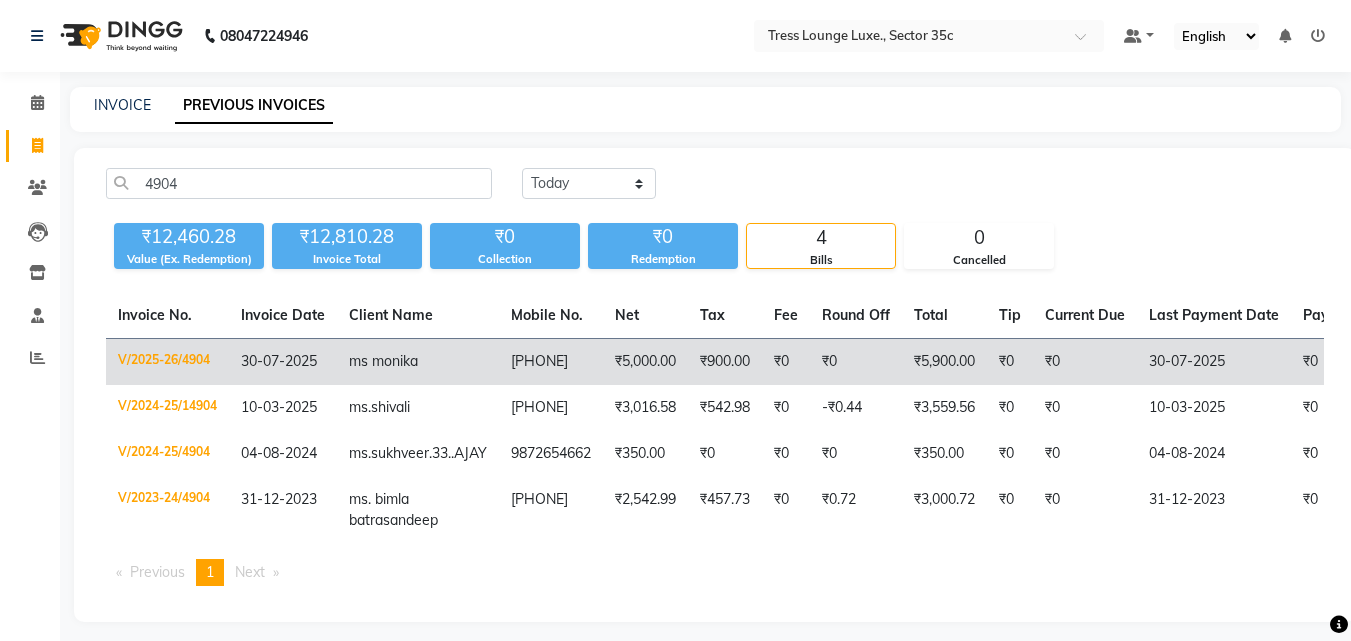 click on "30-07-2025" 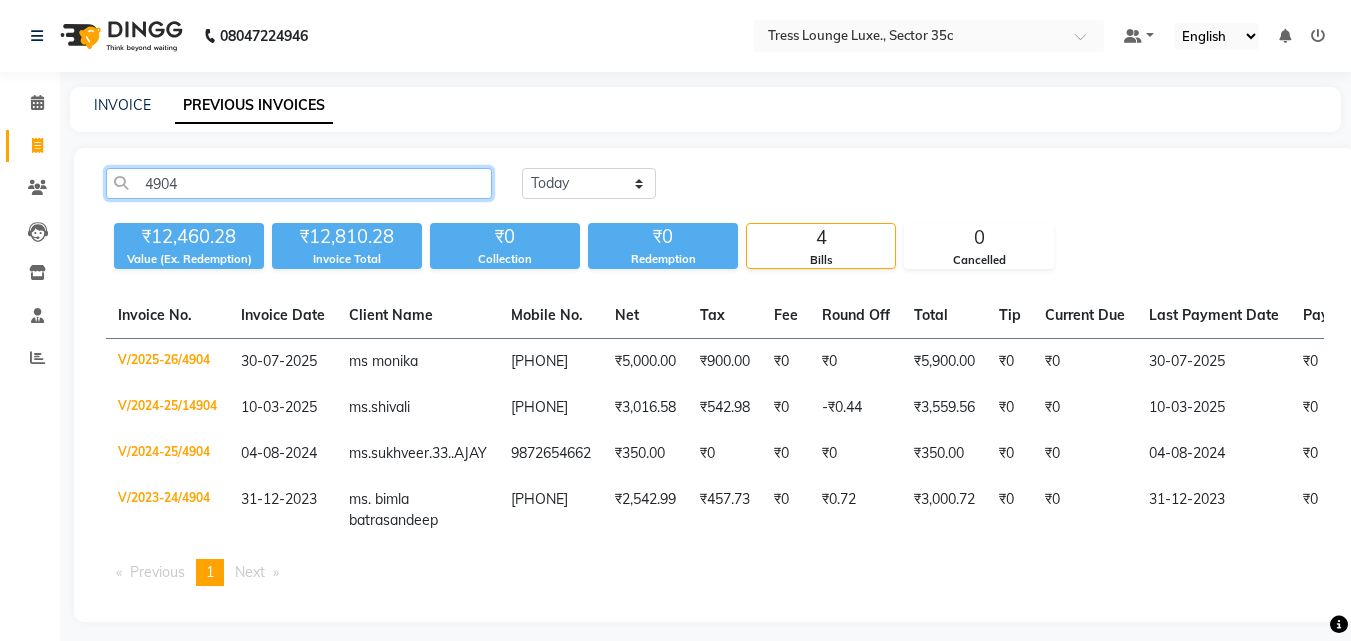 click on "4904" 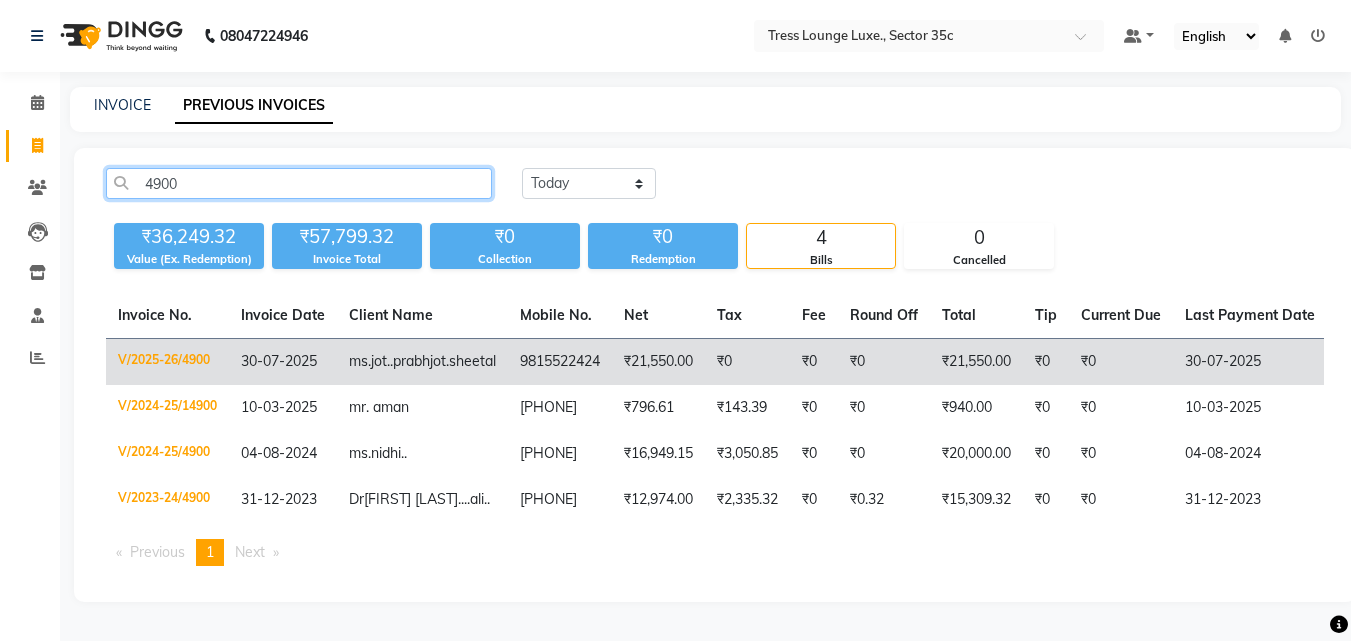 type on "4900" 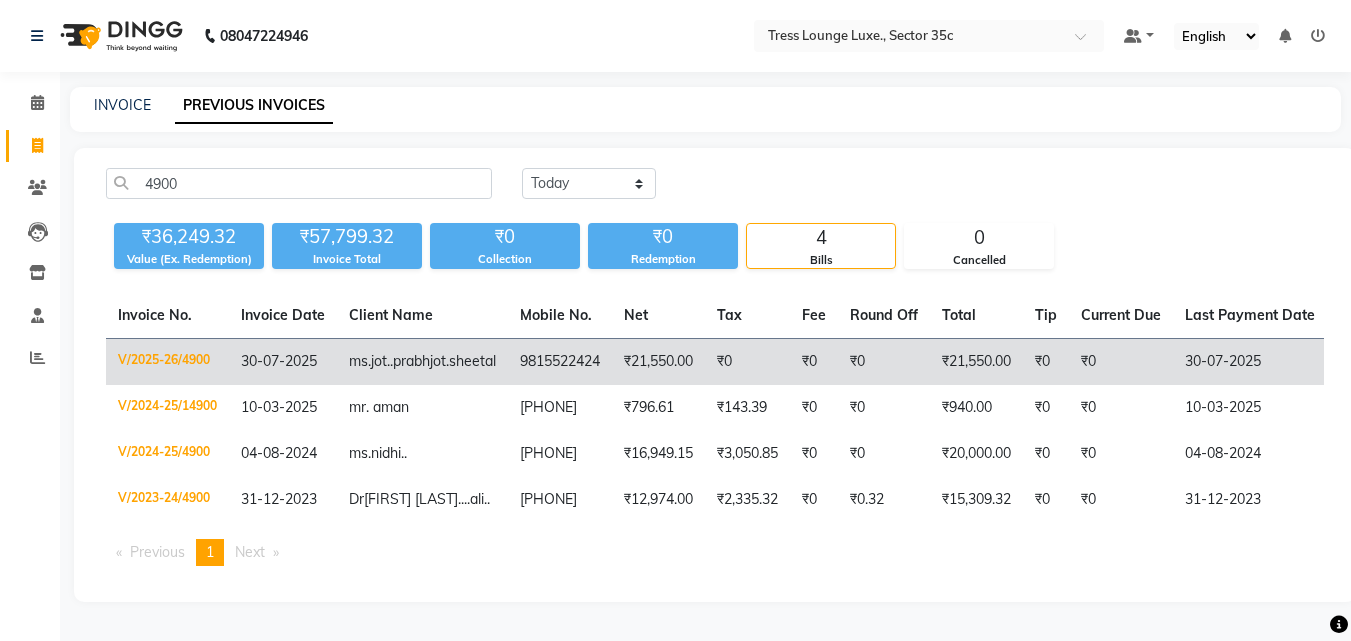 click on "9815522424" 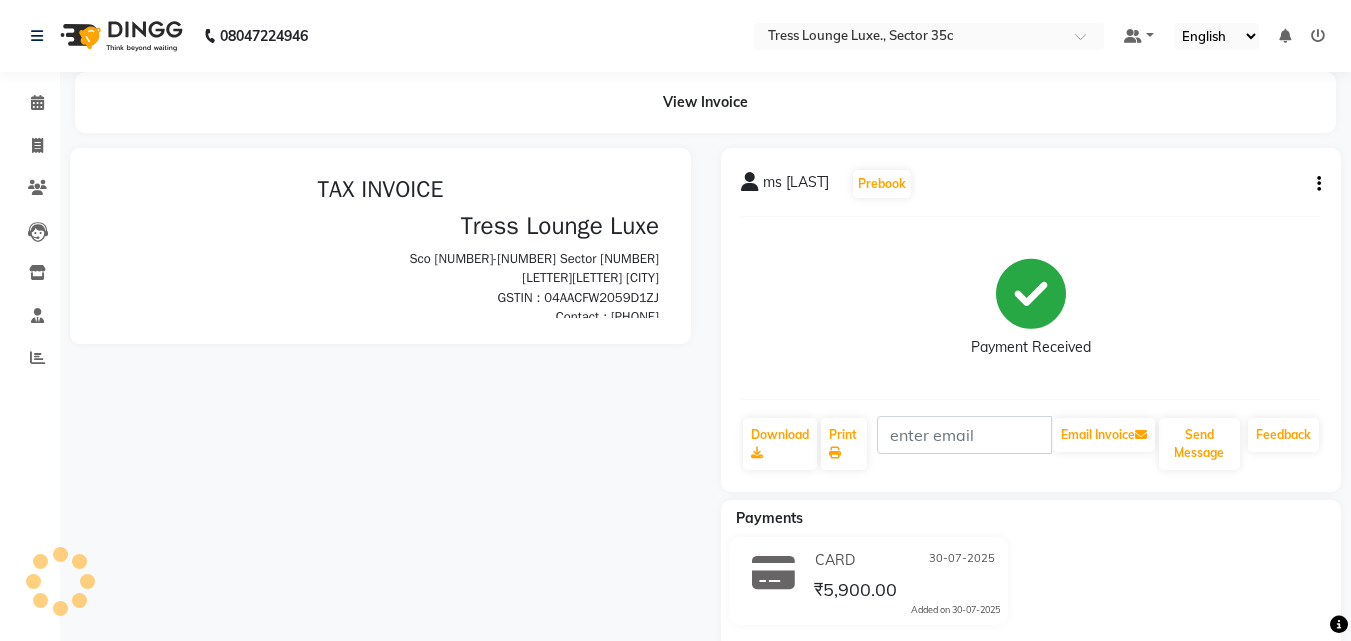 scroll, scrollTop: 0, scrollLeft: 0, axis: both 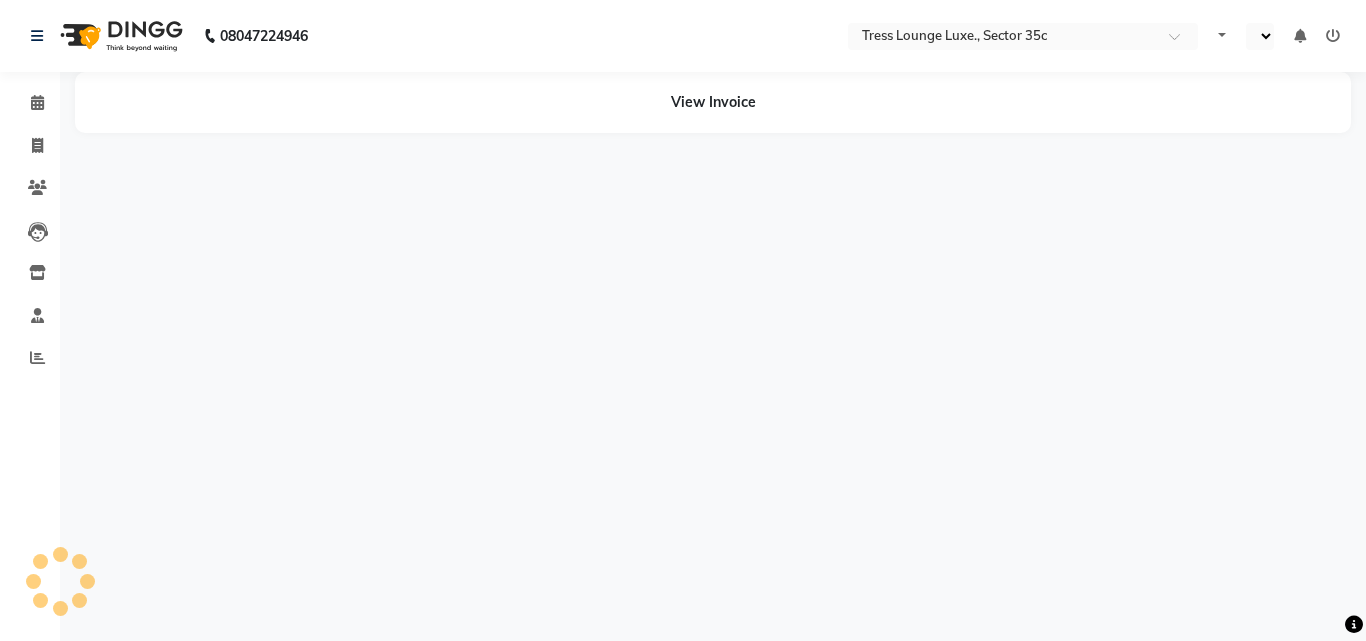 select on "en" 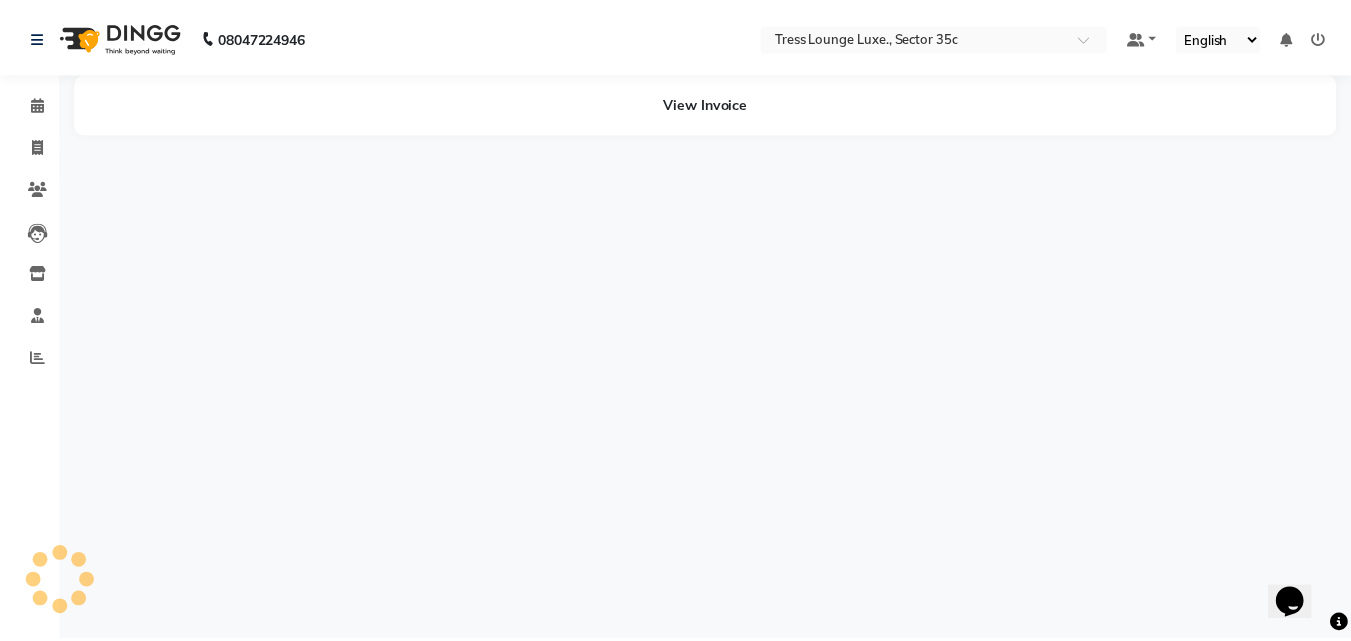 scroll, scrollTop: 0, scrollLeft: 0, axis: both 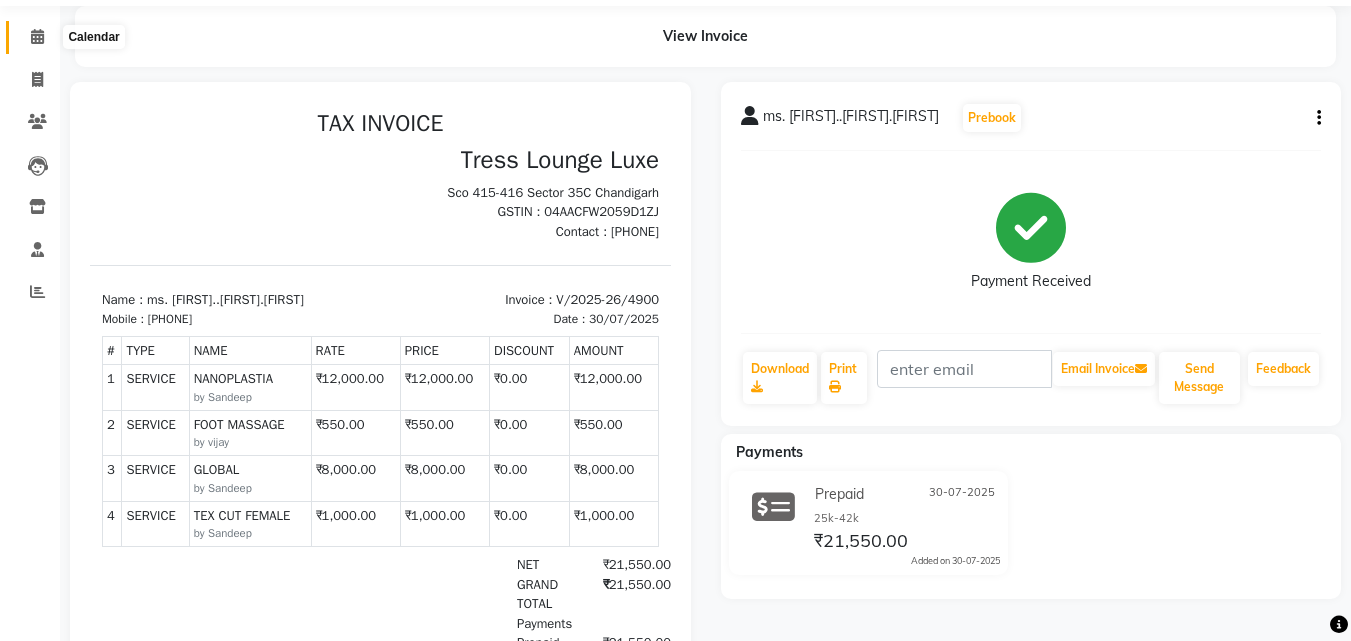 click 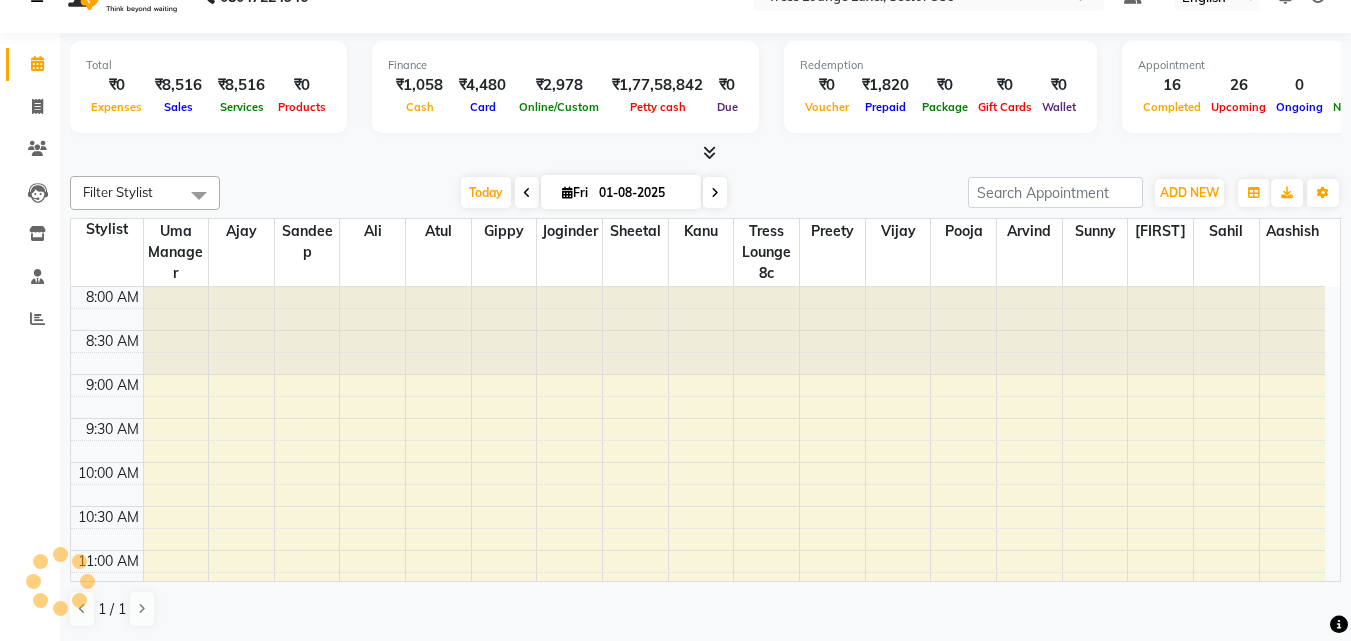 scroll, scrollTop: 0, scrollLeft: 0, axis: both 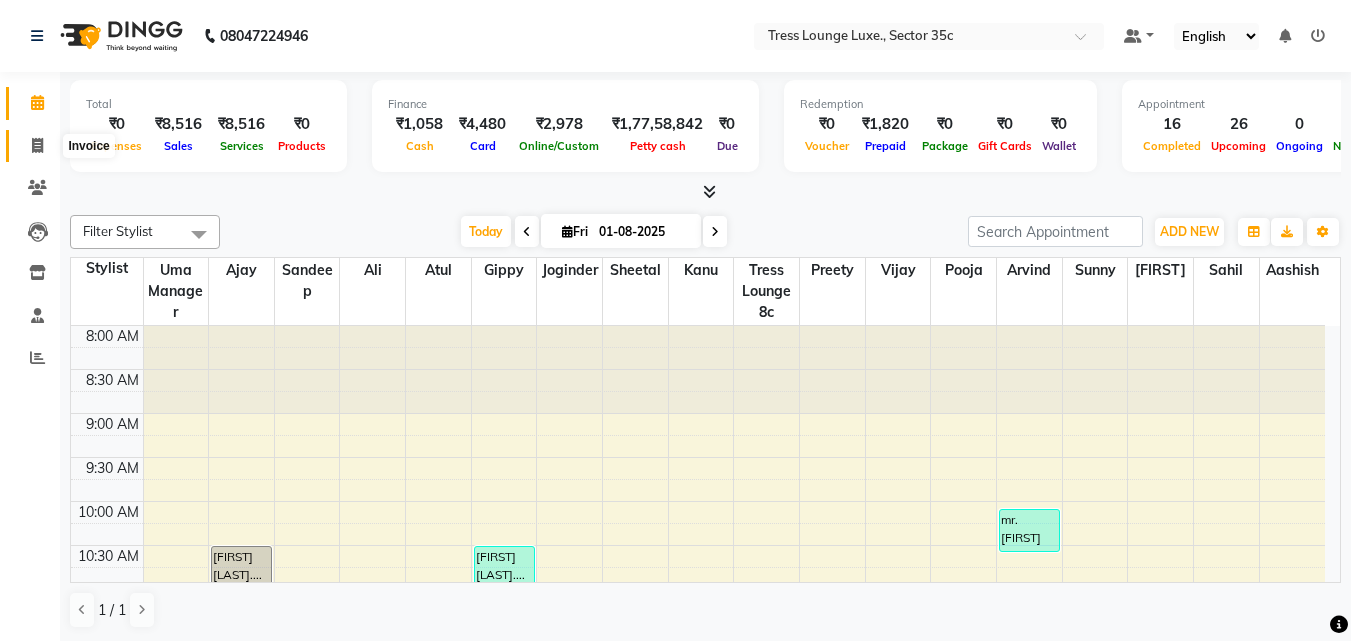 drag, startPoint x: 44, startPoint y: 146, endPoint x: 58, endPoint y: 154, distance: 16.124516 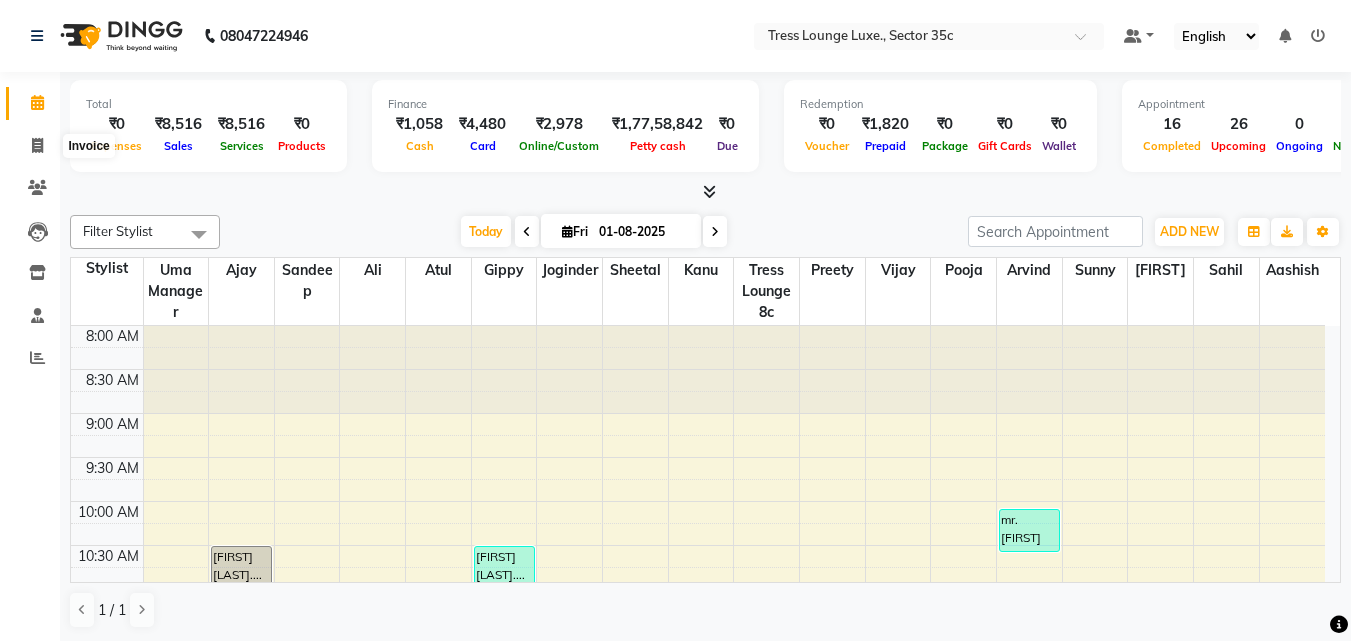 select on "service" 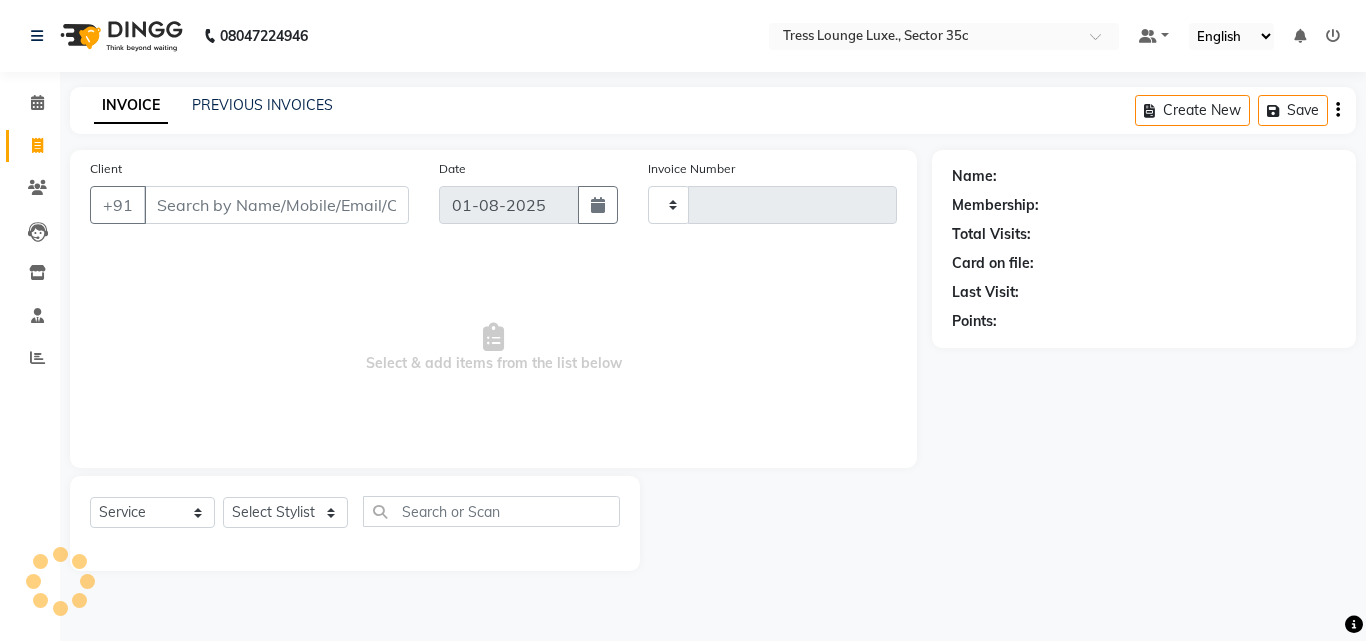 type on "4978" 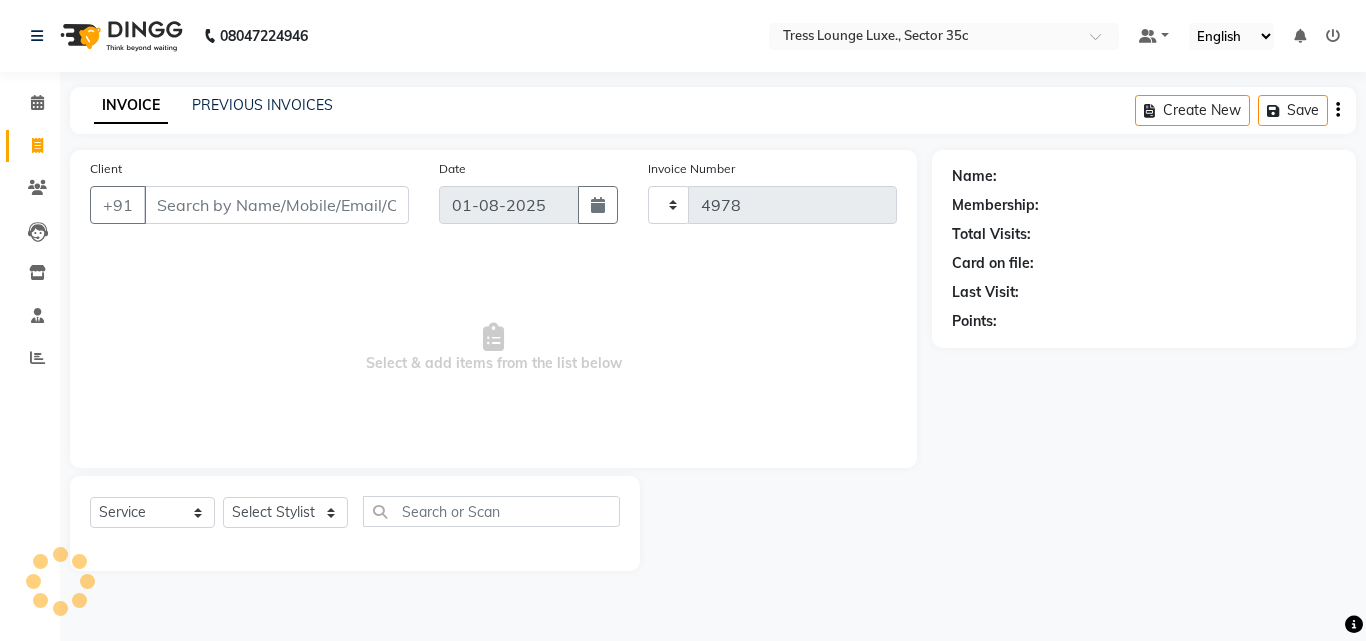 select on "4279" 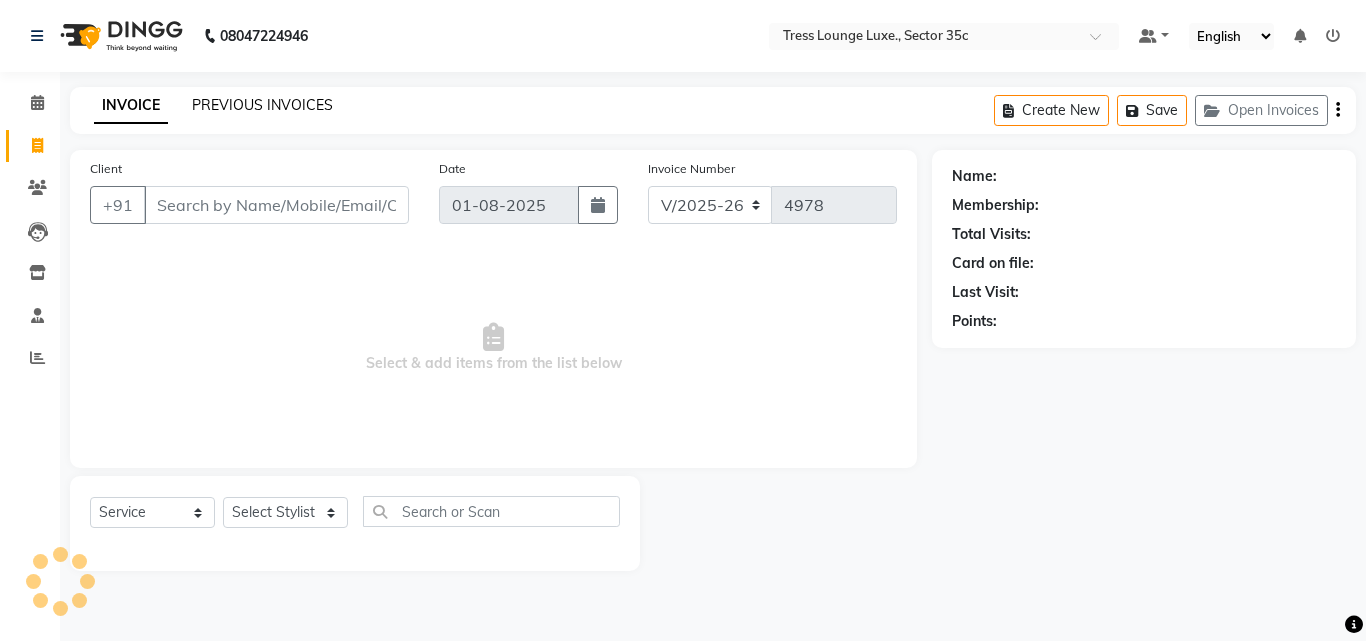 click on "PREVIOUS INVOICES" 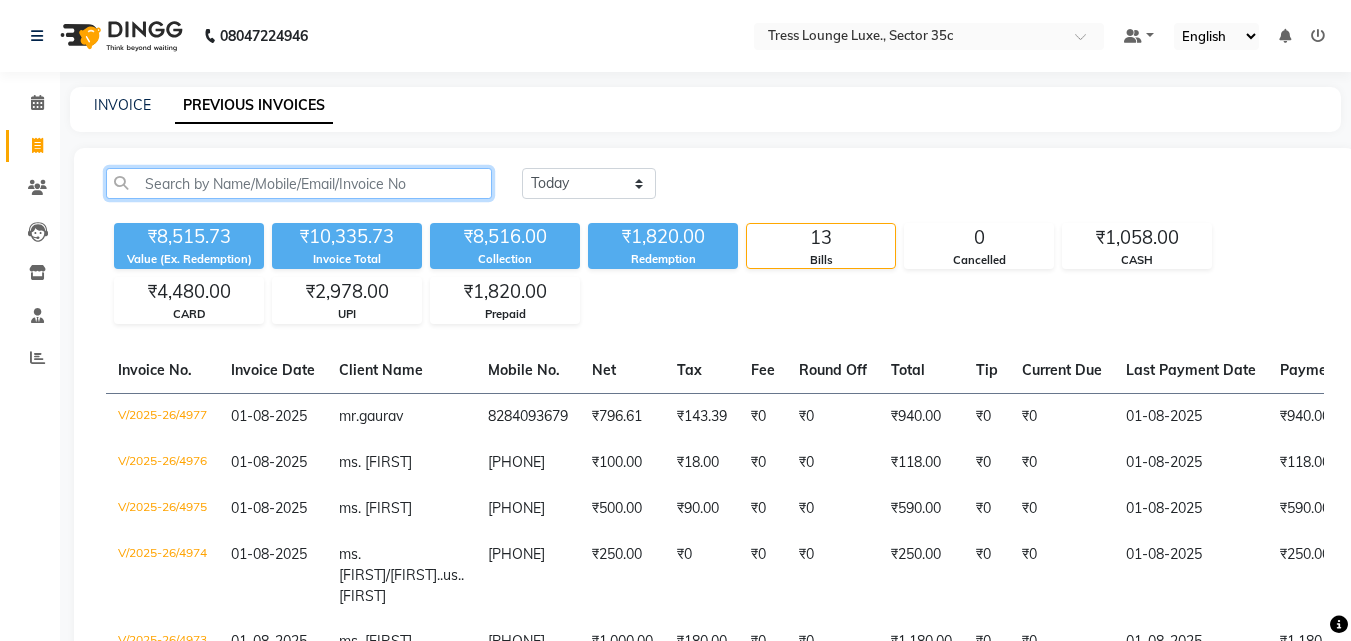 click 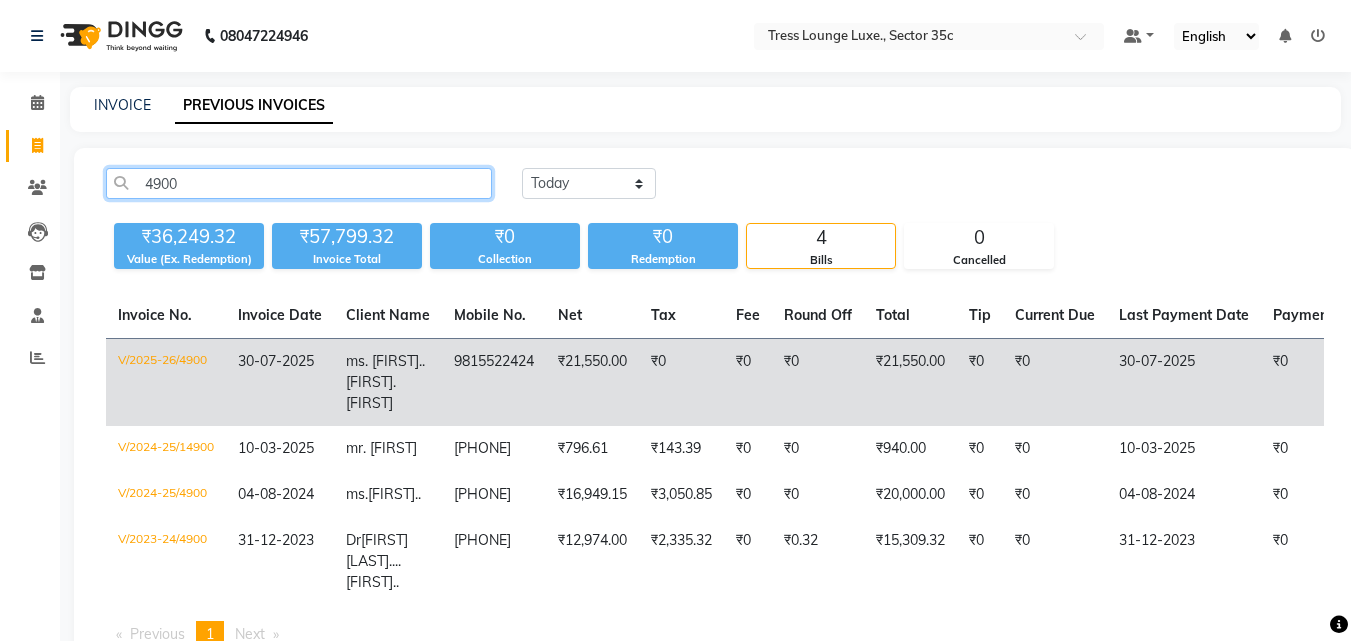 type on "4900" 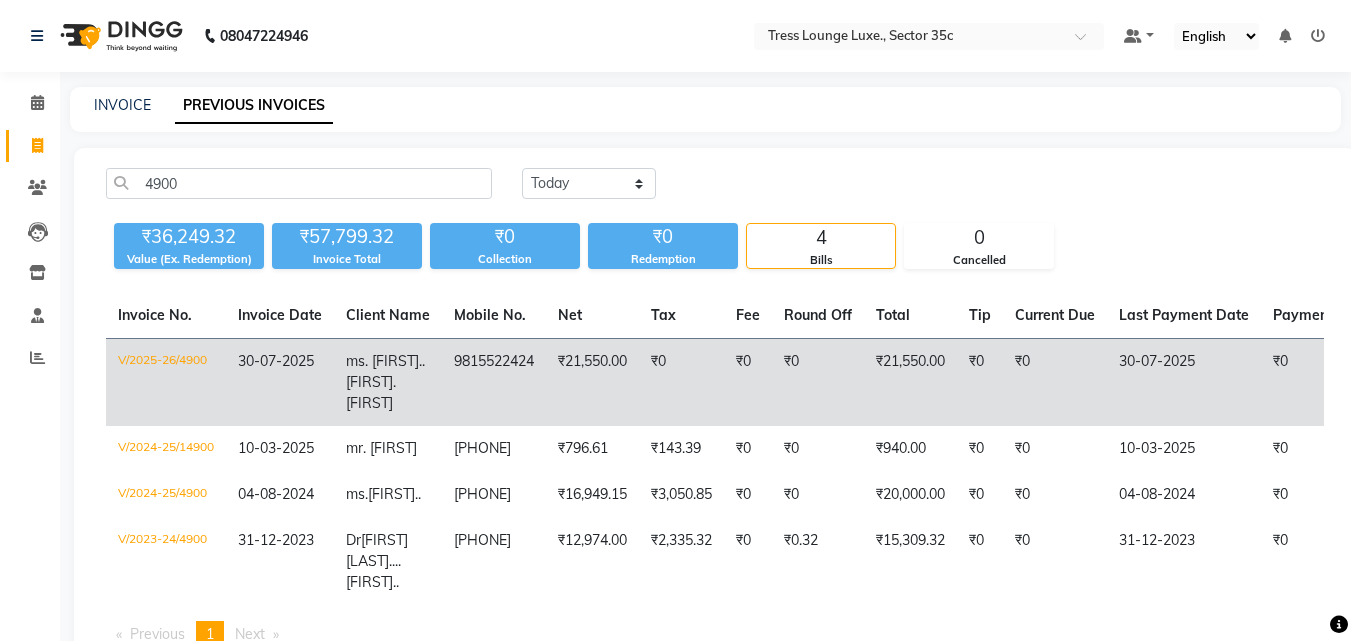 click on "ms.jot..prabhjot.sheetal" 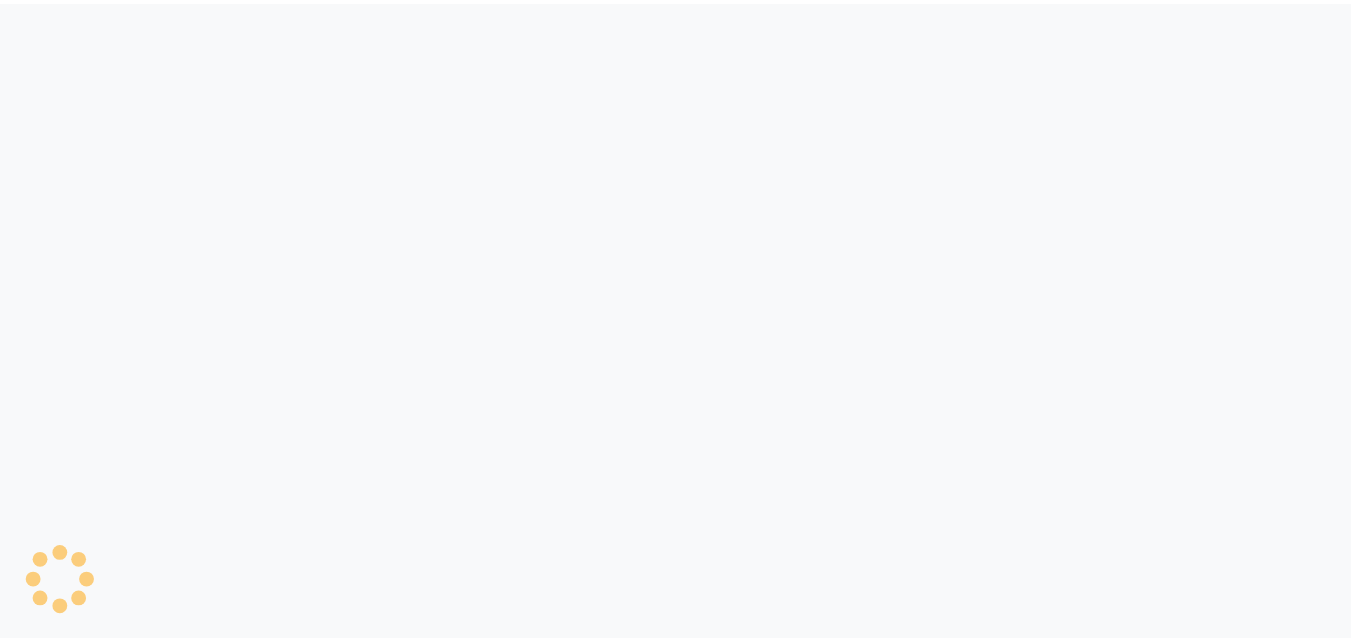 scroll, scrollTop: 0, scrollLeft: 0, axis: both 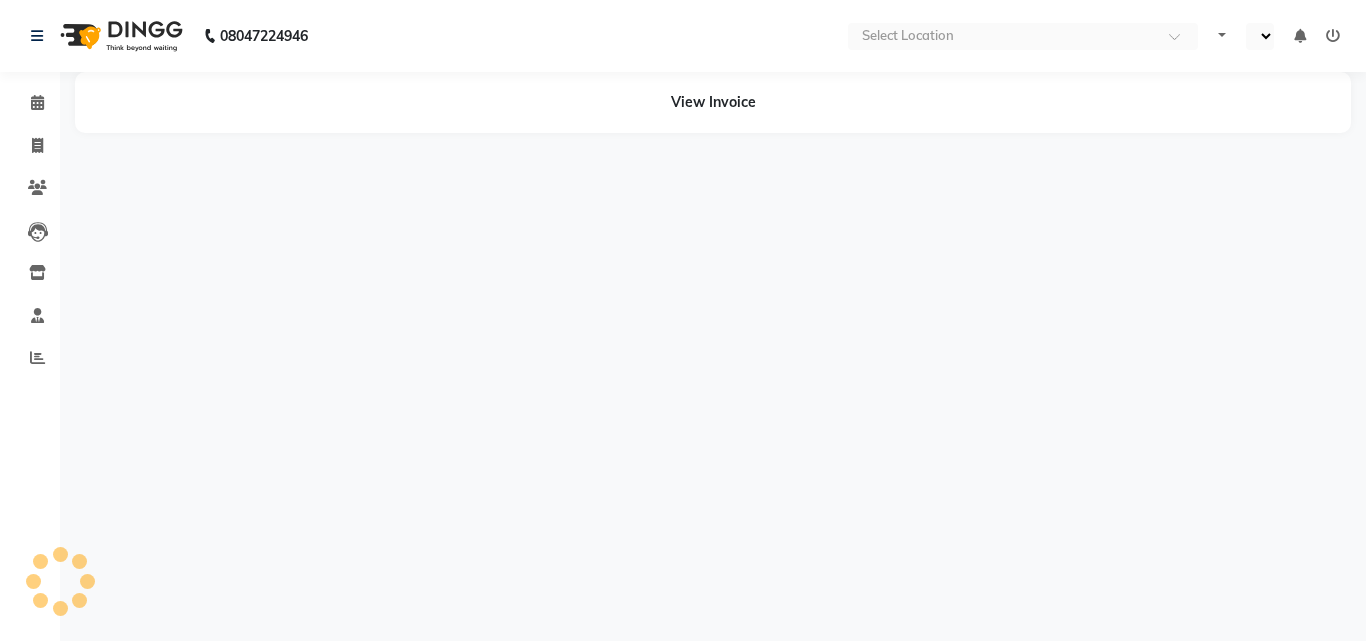 select on "en" 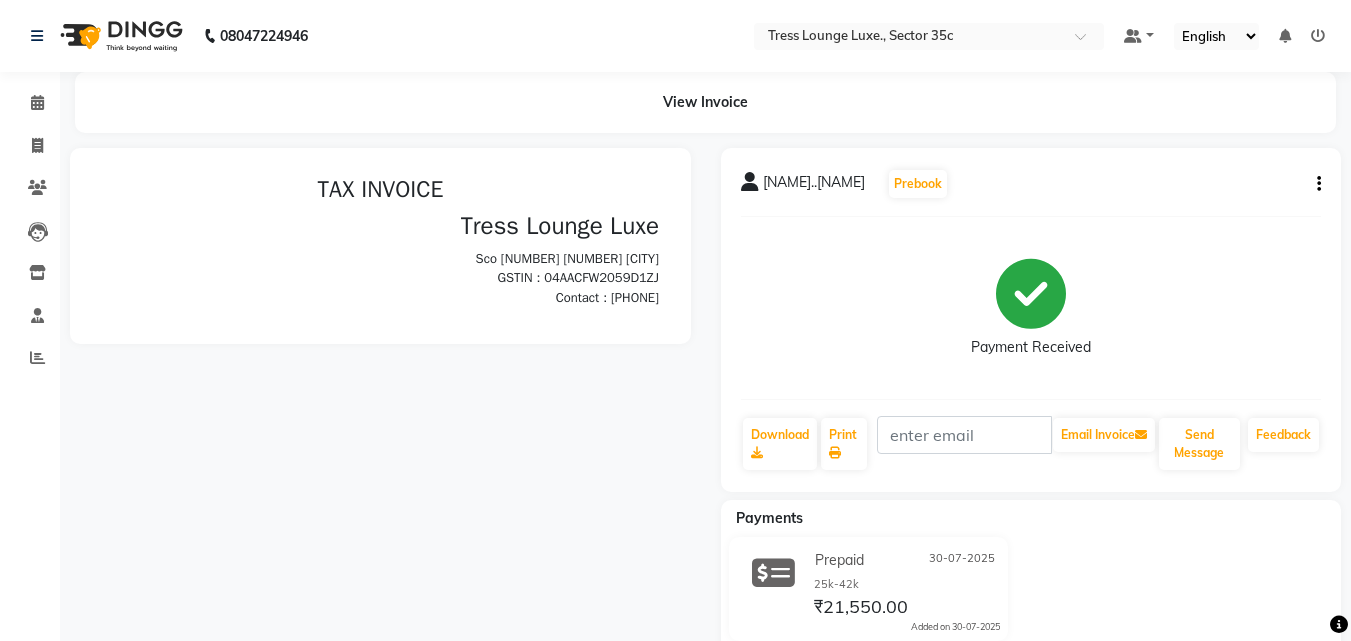scroll, scrollTop: 0, scrollLeft: 0, axis: both 